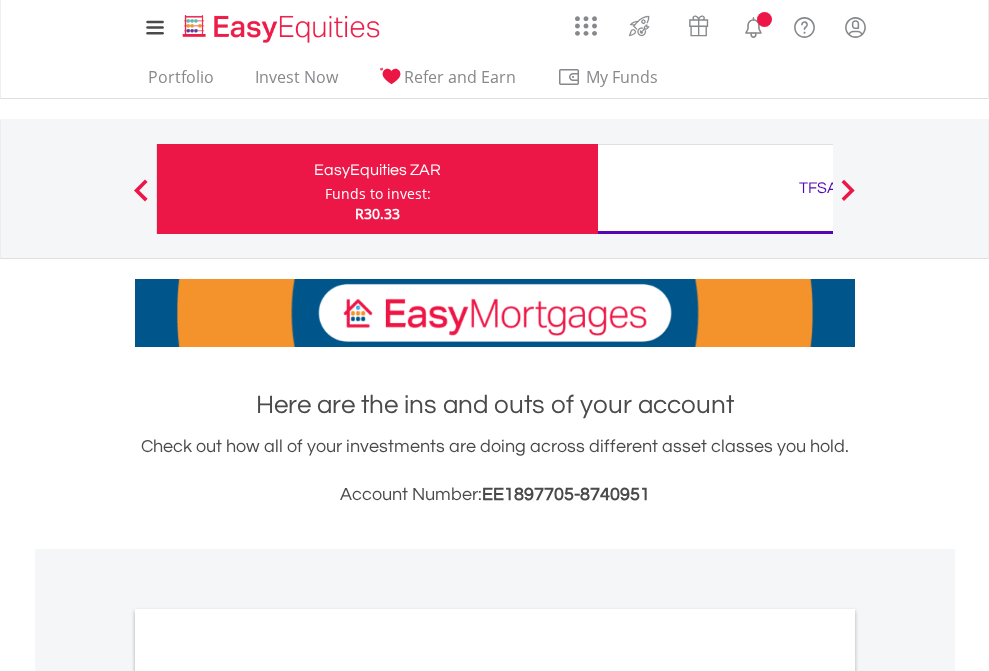 scroll, scrollTop: 0, scrollLeft: 0, axis: both 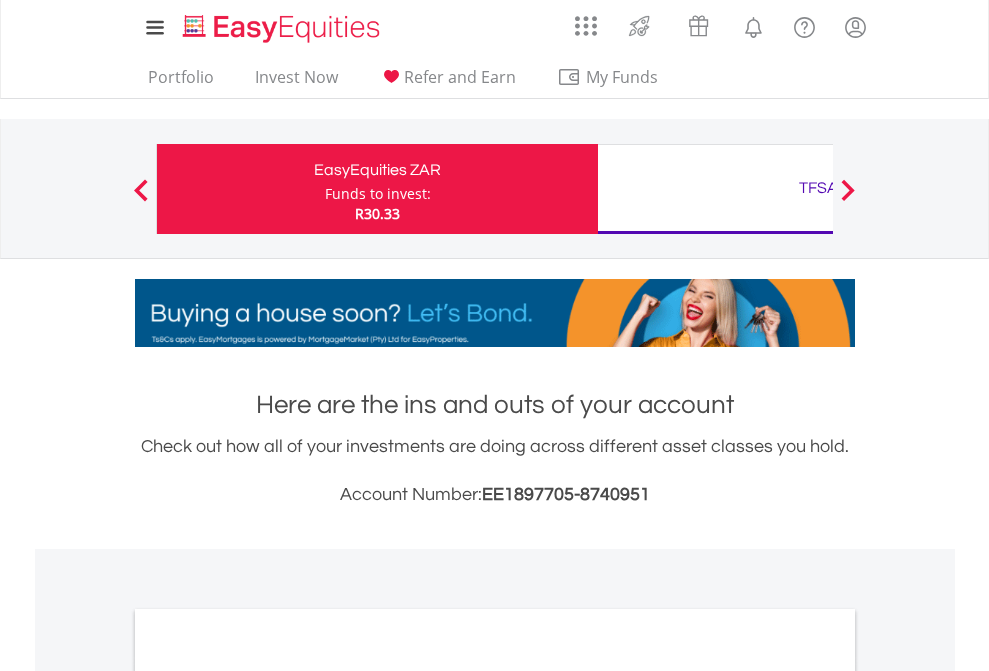 click on "Funds to invest:" at bounding box center (378, 194) 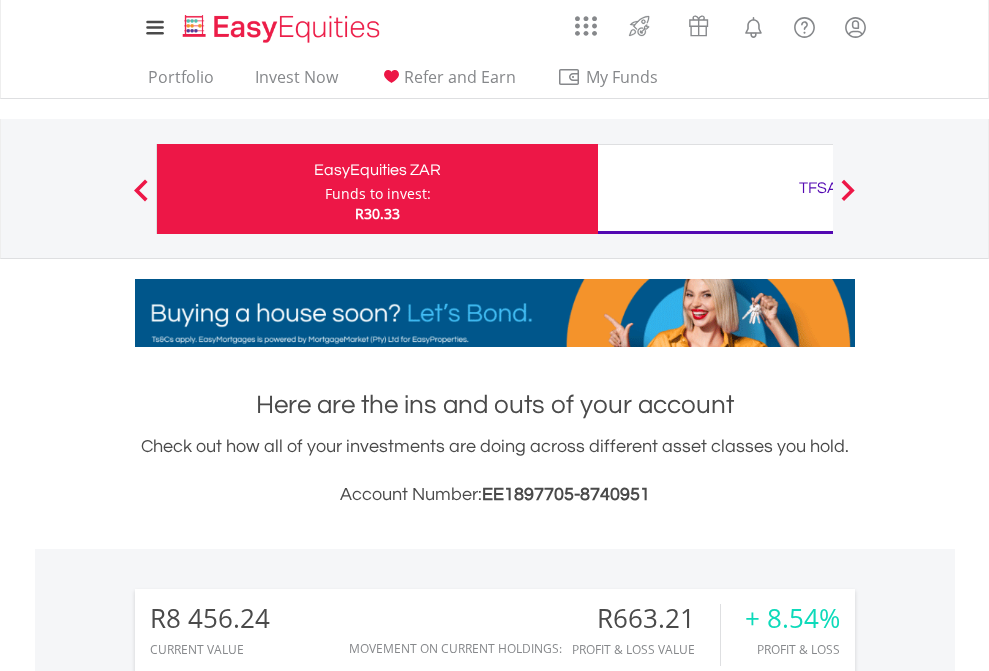 scroll, scrollTop: 999808, scrollLeft: 999687, axis: both 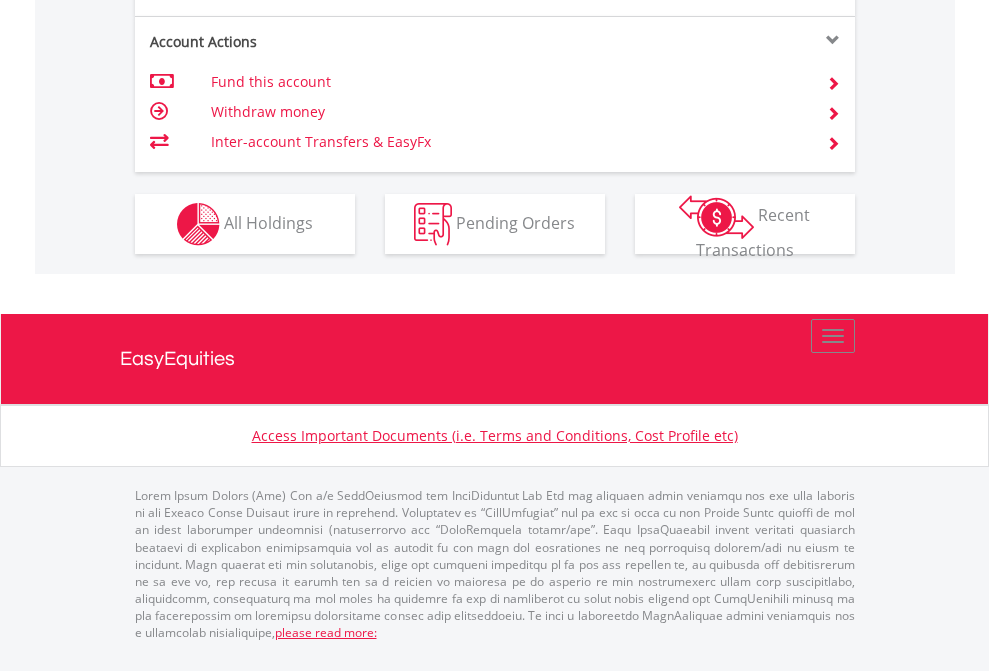click on "Investment types" at bounding box center [706, -337] 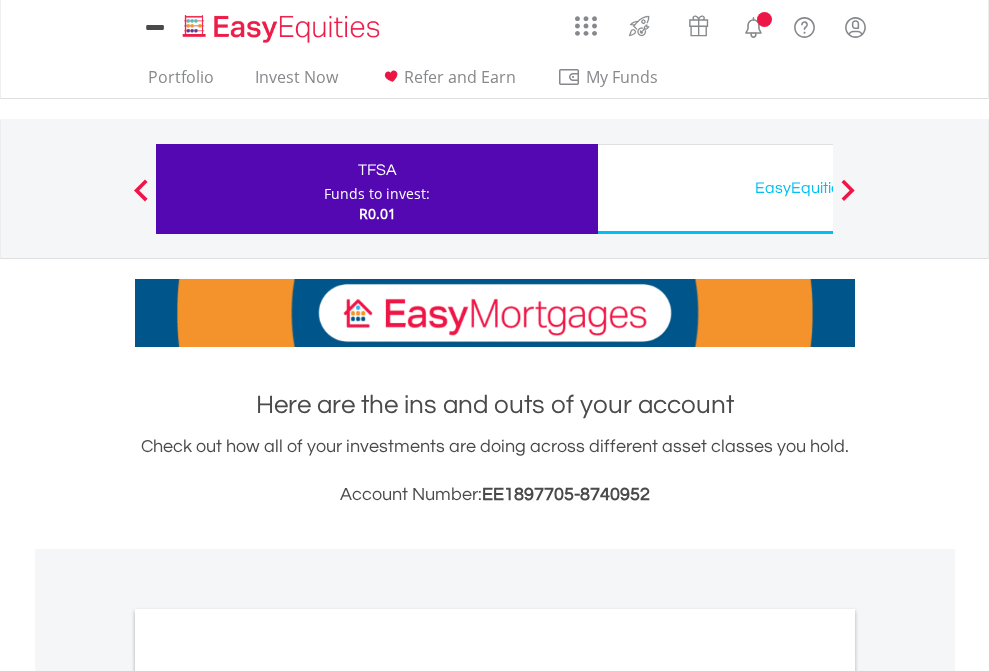 scroll, scrollTop: 0, scrollLeft: 0, axis: both 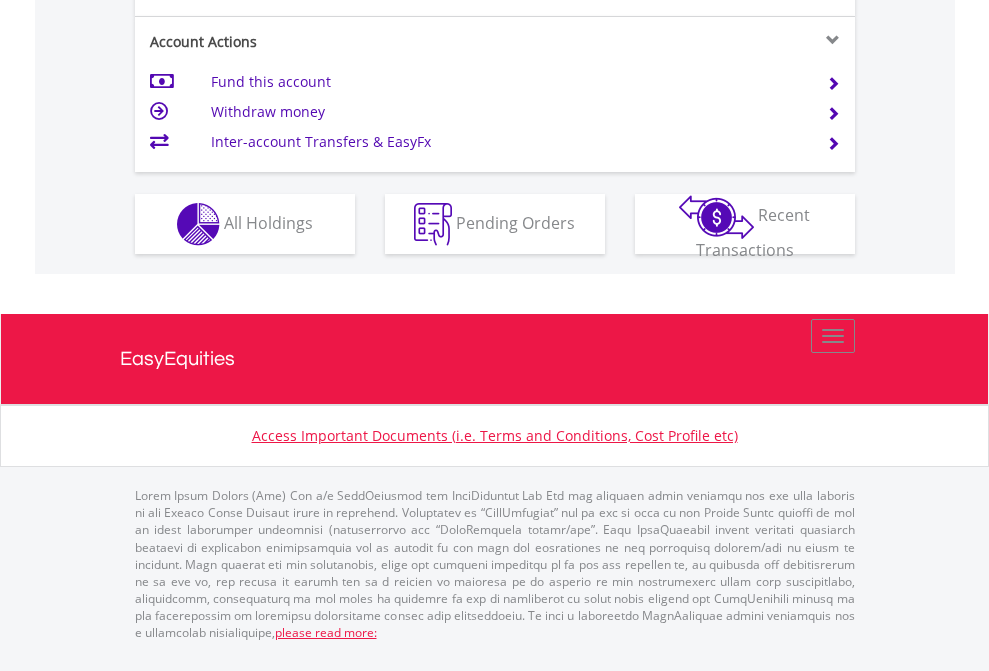 click on "Investment types" at bounding box center [706, -337] 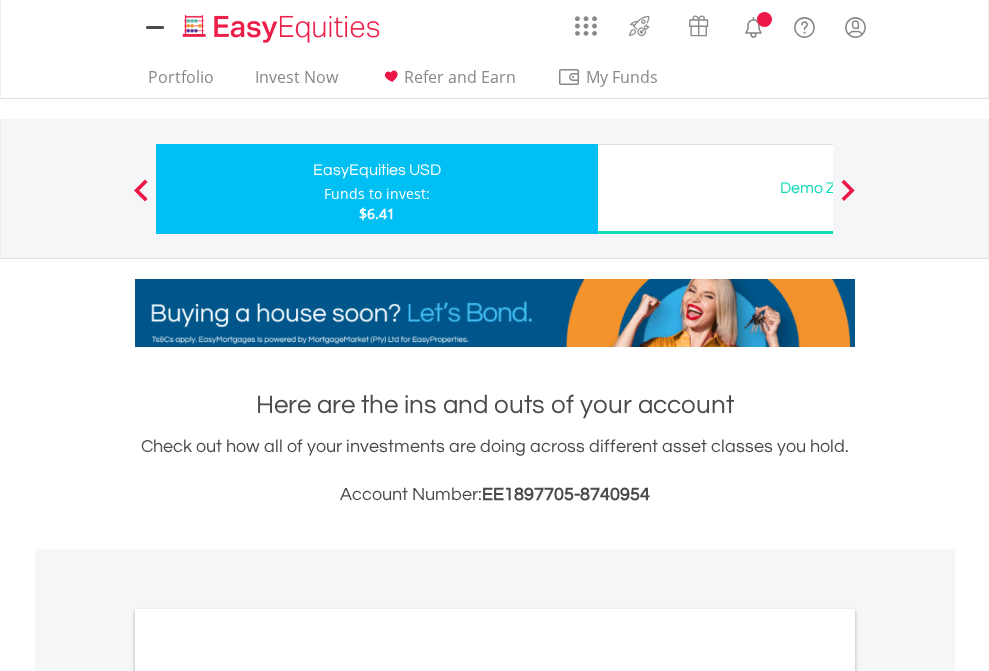 scroll, scrollTop: 0, scrollLeft: 0, axis: both 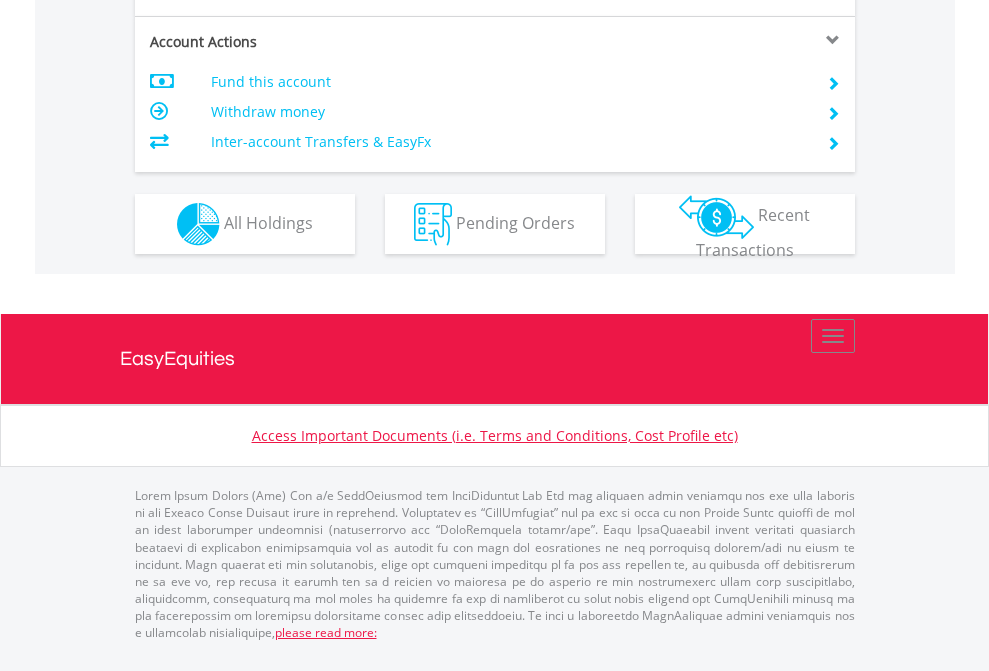 click on "Investment types" at bounding box center (706, -337) 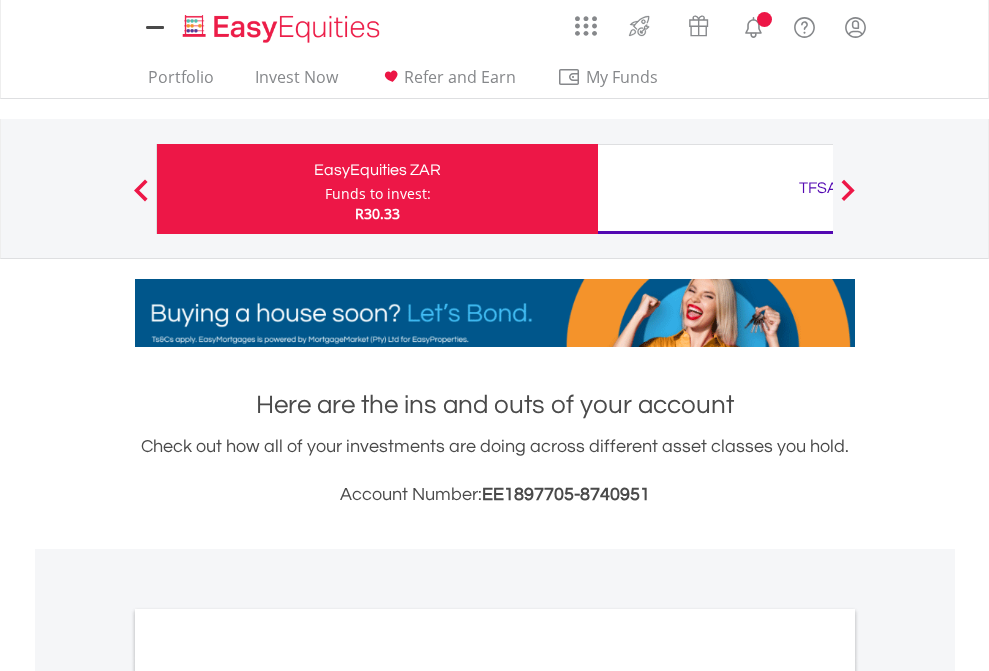 scroll, scrollTop: 0, scrollLeft: 0, axis: both 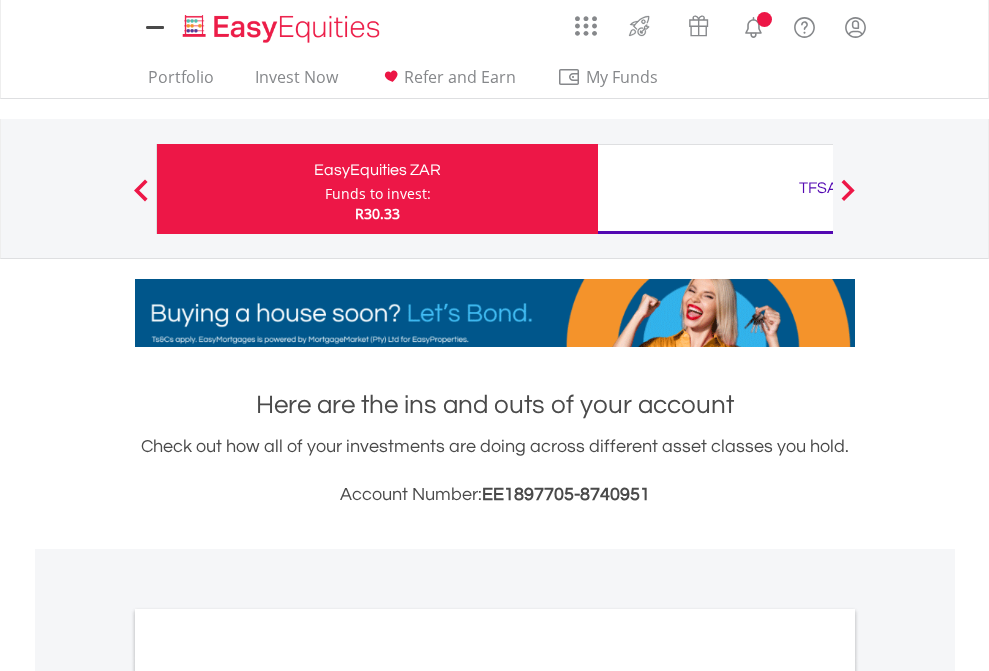 click on "All Holdings" at bounding box center [268, 1096] 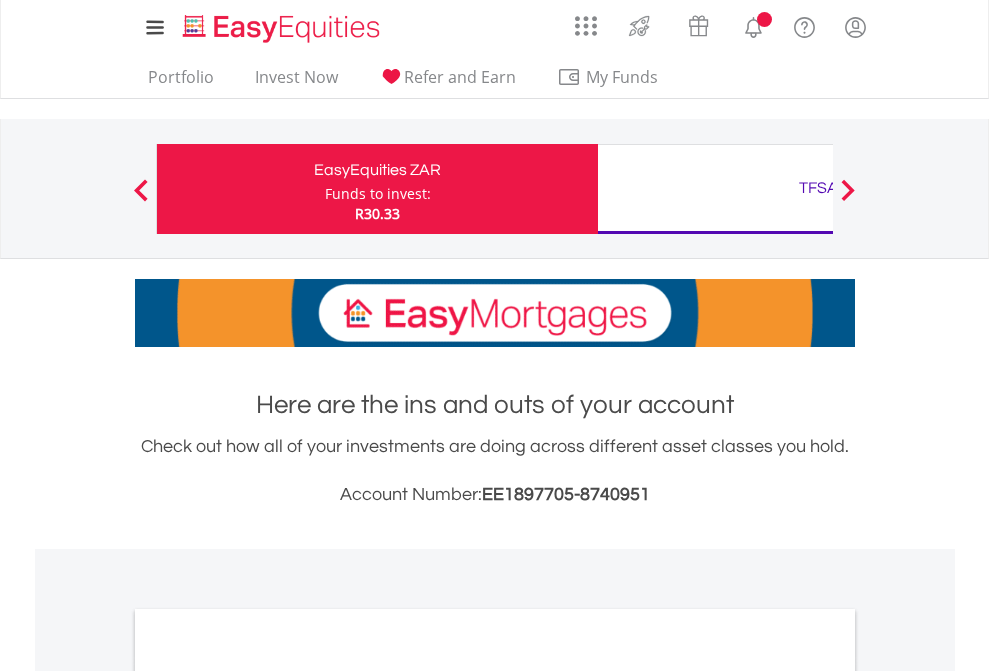 scroll, scrollTop: 1202, scrollLeft: 0, axis: vertical 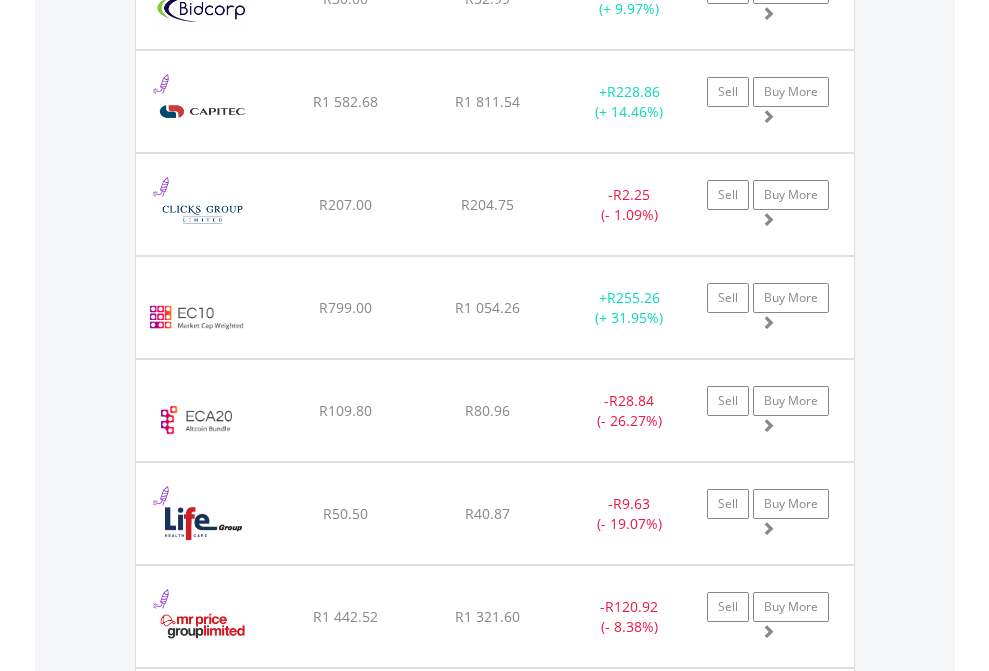 click on "TFSA" at bounding box center (818, -2116) 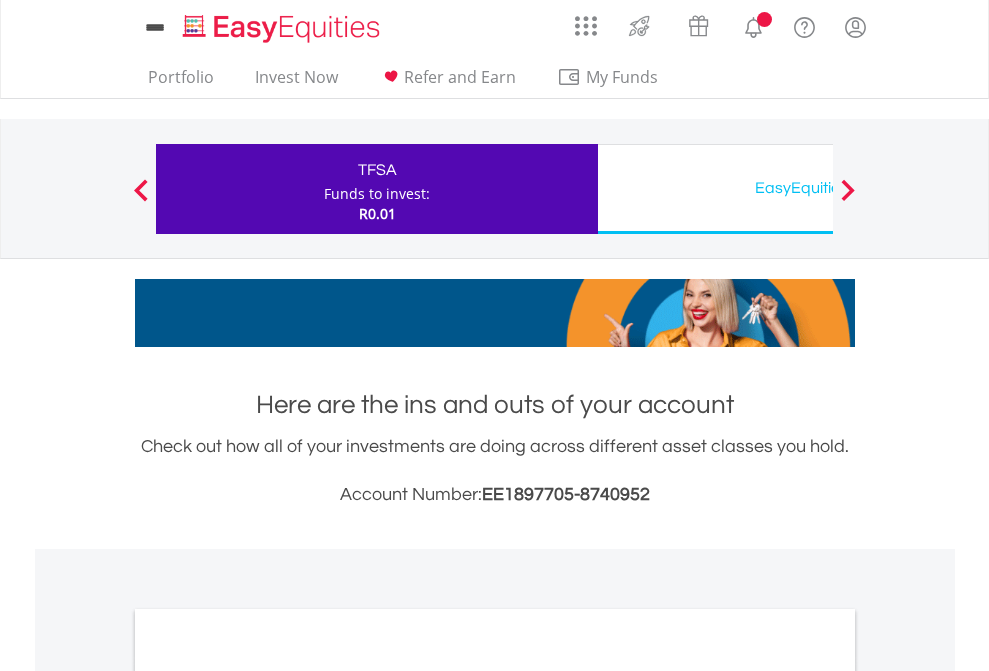 scroll, scrollTop: 0, scrollLeft: 0, axis: both 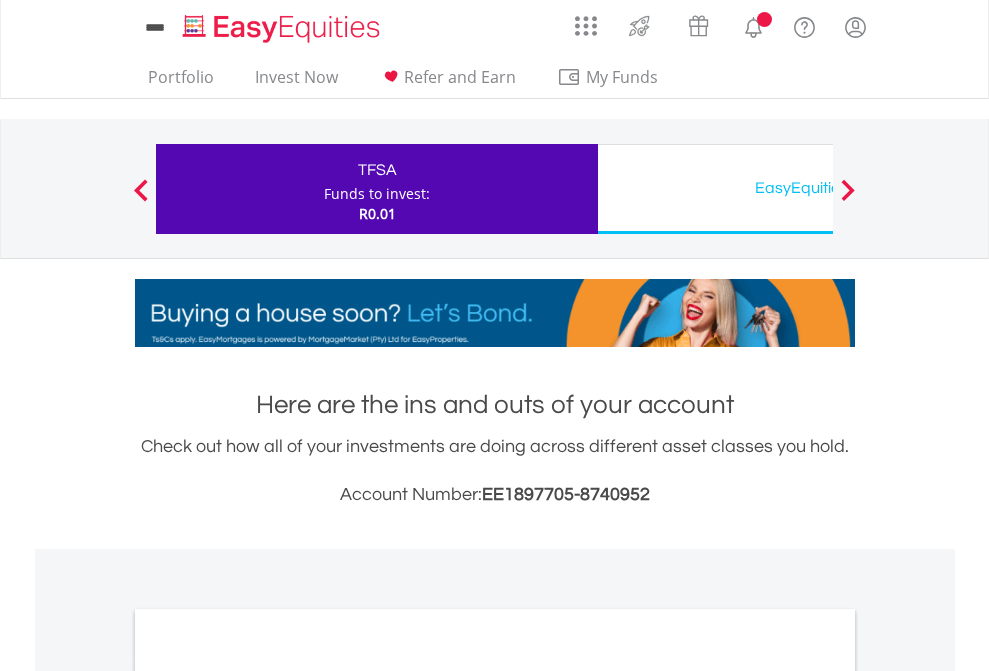 click on "All Holdings" at bounding box center [268, 1096] 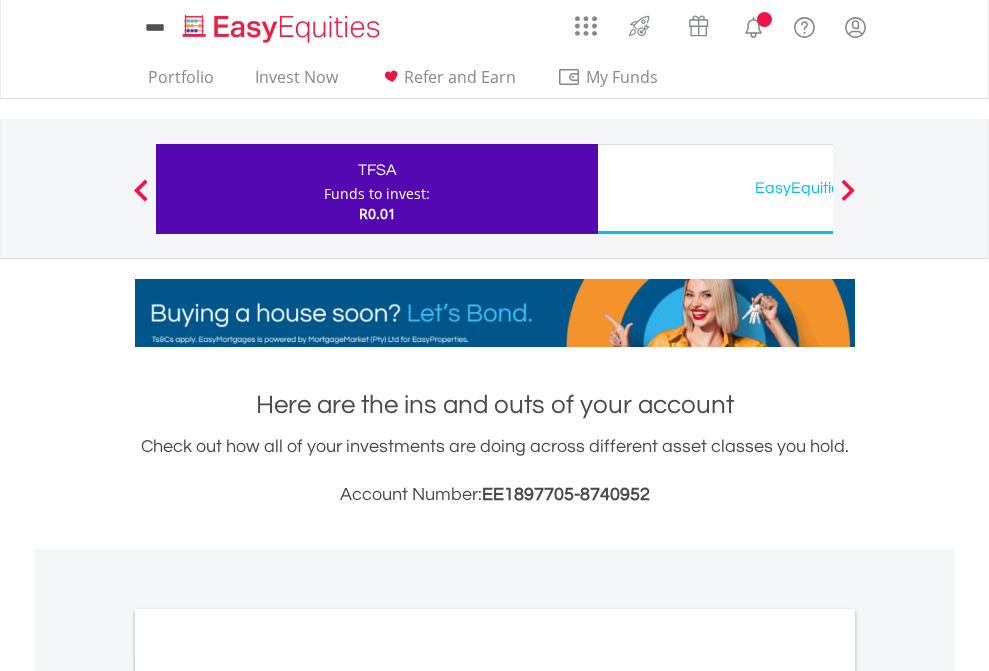 scroll, scrollTop: 1202, scrollLeft: 0, axis: vertical 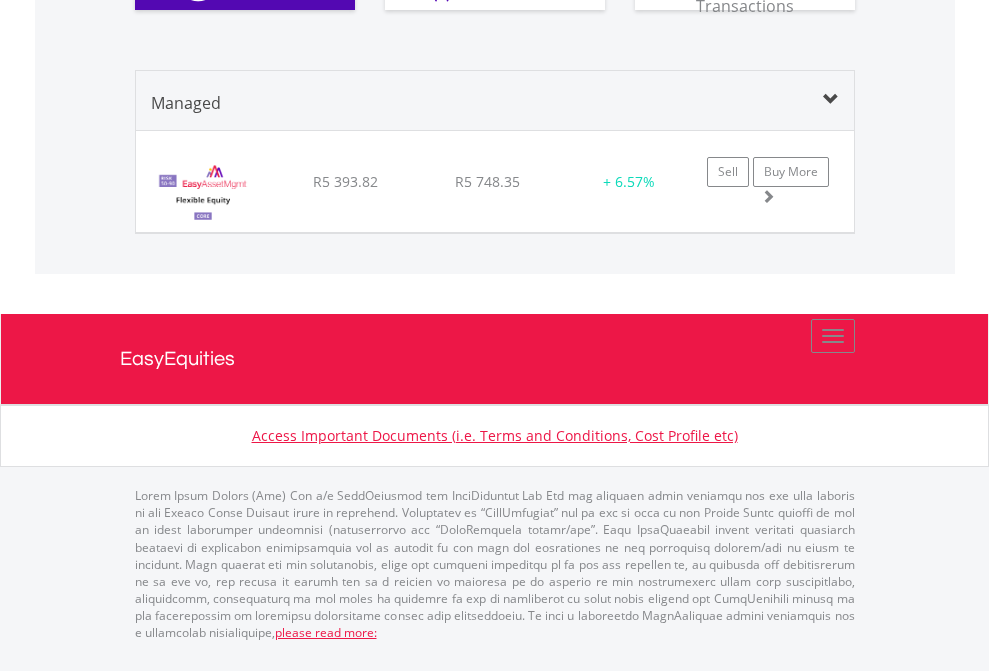 click on "EasyEquities USD" at bounding box center (818, -1300) 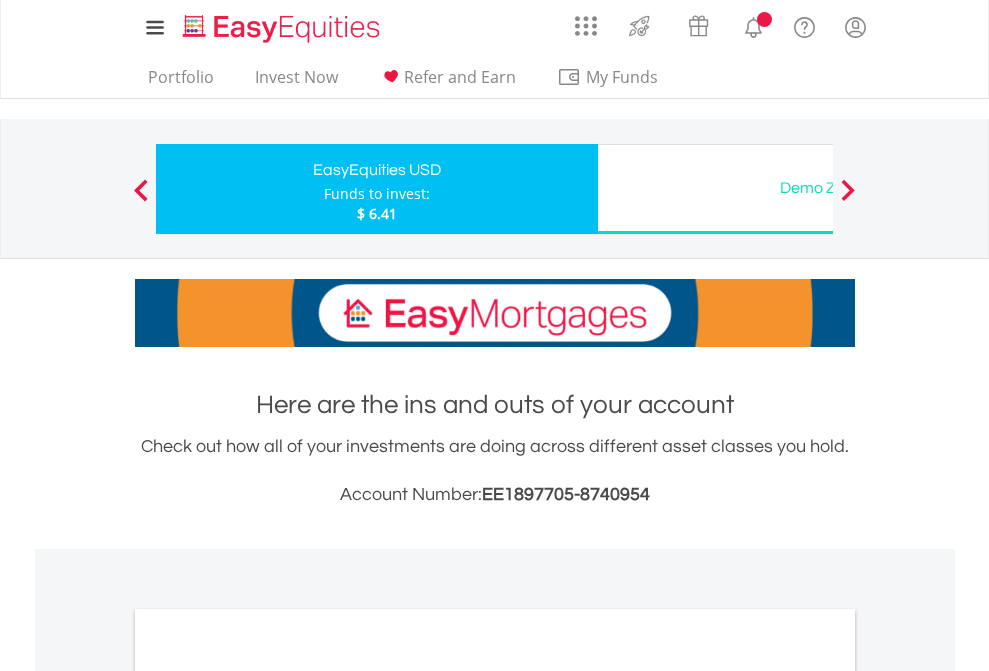 scroll, scrollTop: 0, scrollLeft: 0, axis: both 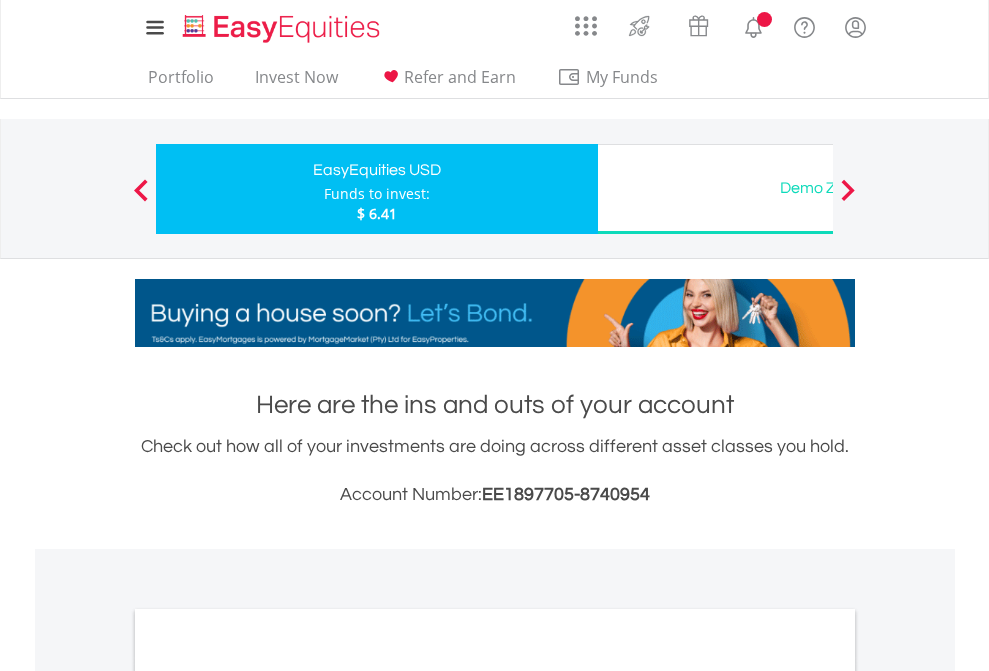 click on "All Holdings" at bounding box center (268, 1096) 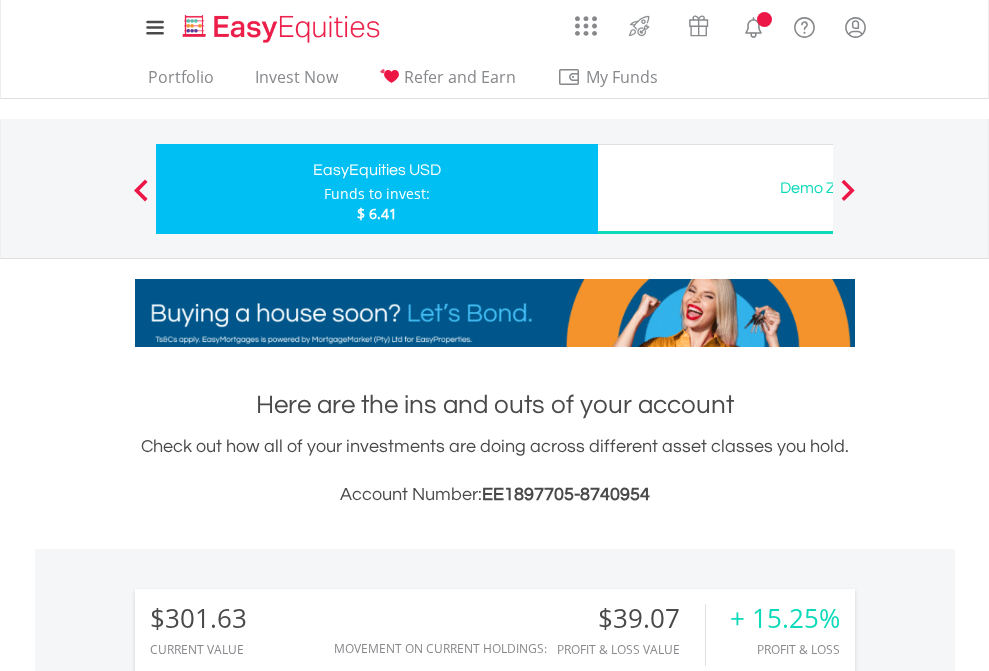 scroll, scrollTop: 1202, scrollLeft: 0, axis: vertical 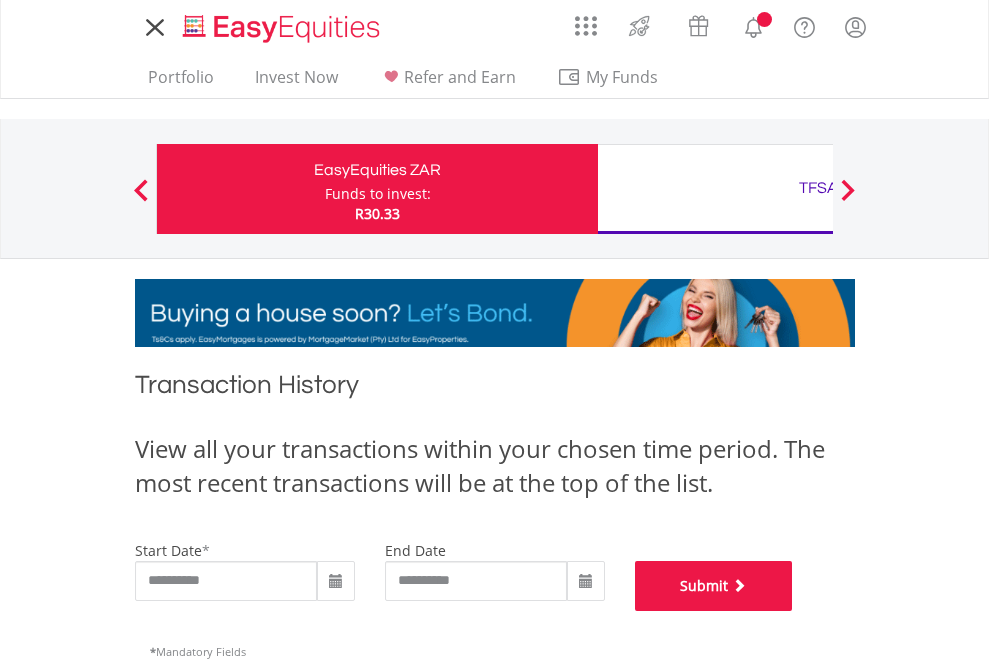click on "Submit" at bounding box center [714, 586] 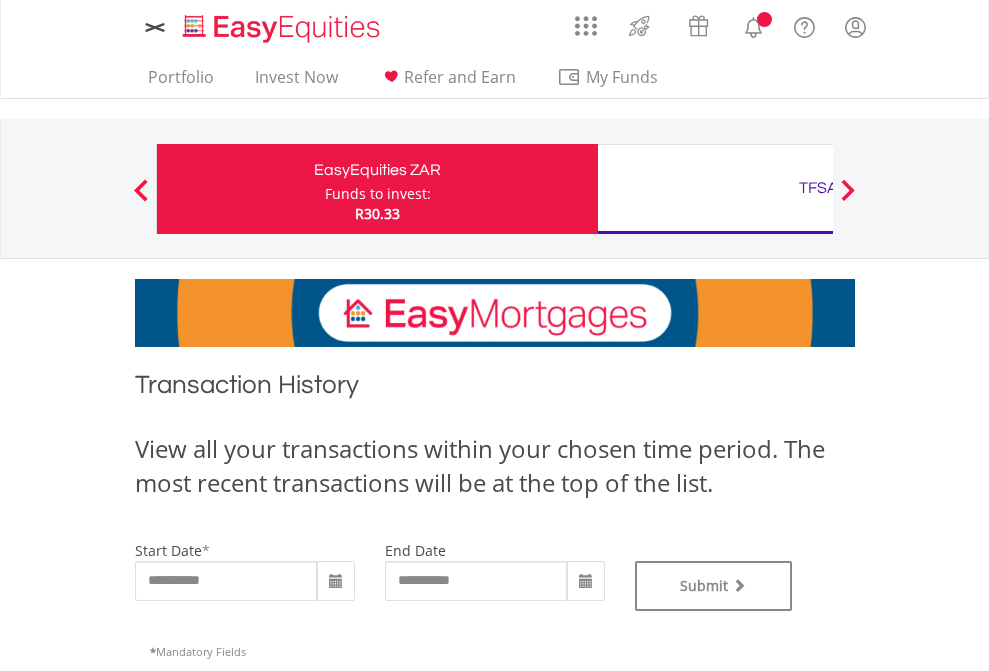 scroll, scrollTop: 0, scrollLeft: 0, axis: both 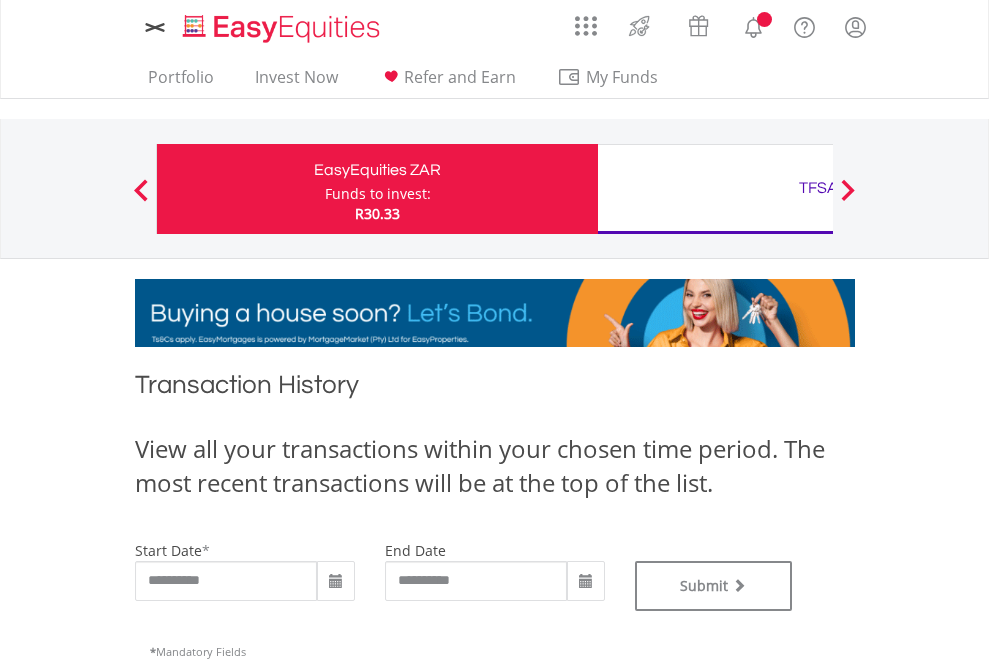 click on "TFSA" at bounding box center (818, 188) 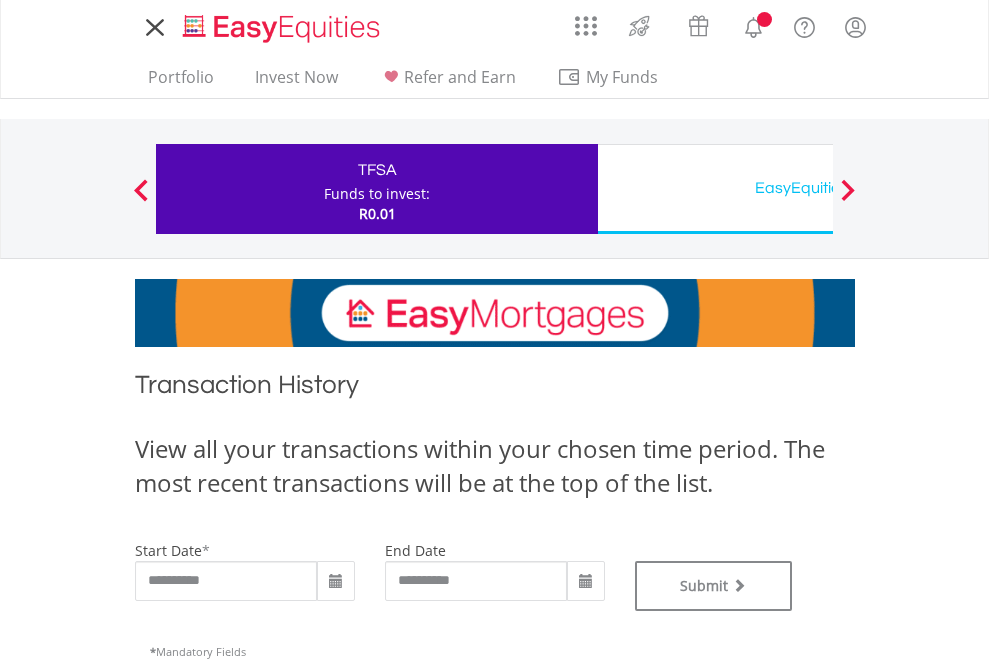 scroll, scrollTop: 0, scrollLeft: 0, axis: both 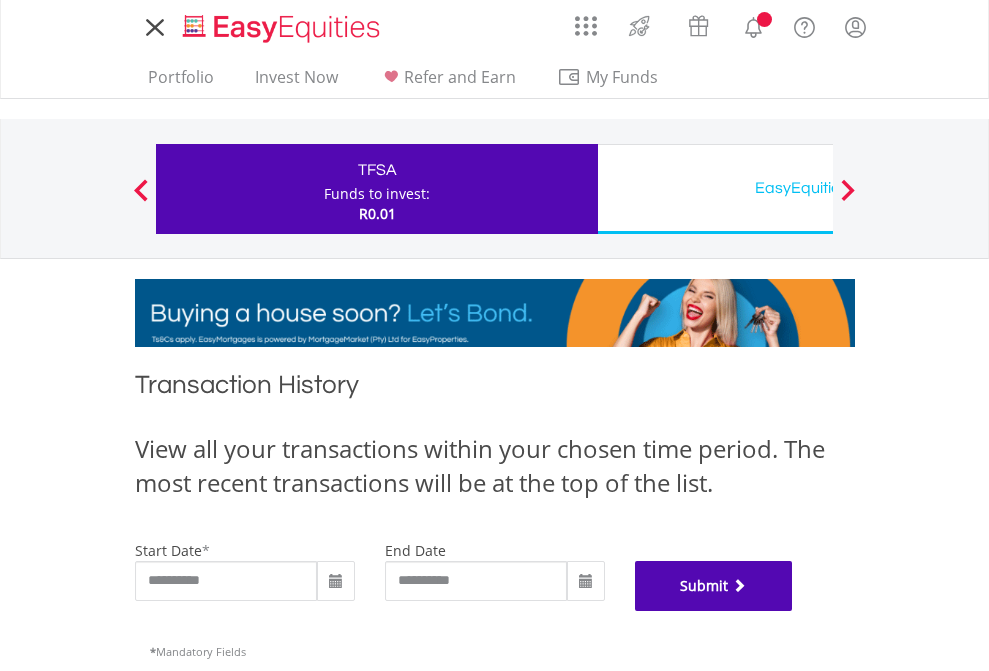 click on "Submit" at bounding box center (714, 586) 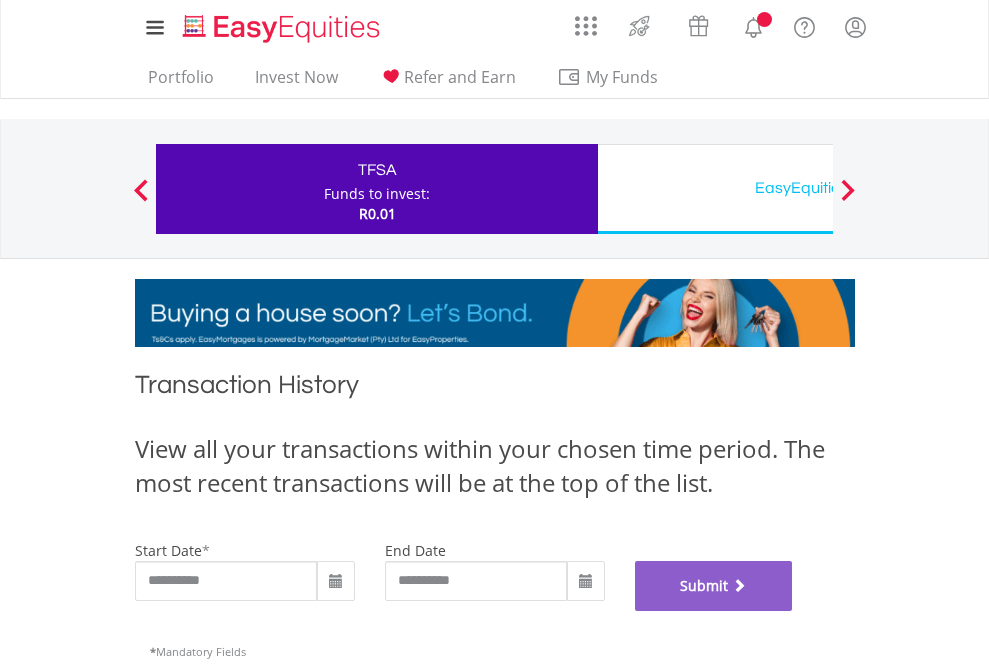 scroll, scrollTop: 811, scrollLeft: 0, axis: vertical 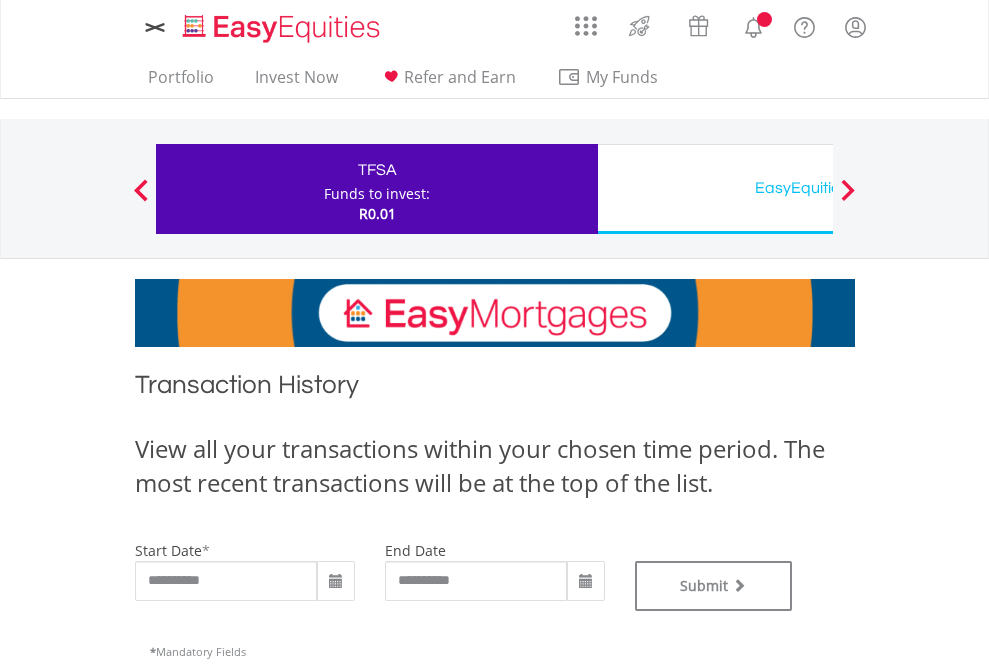 click on "EasyEquities USD" at bounding box center [818, 188] 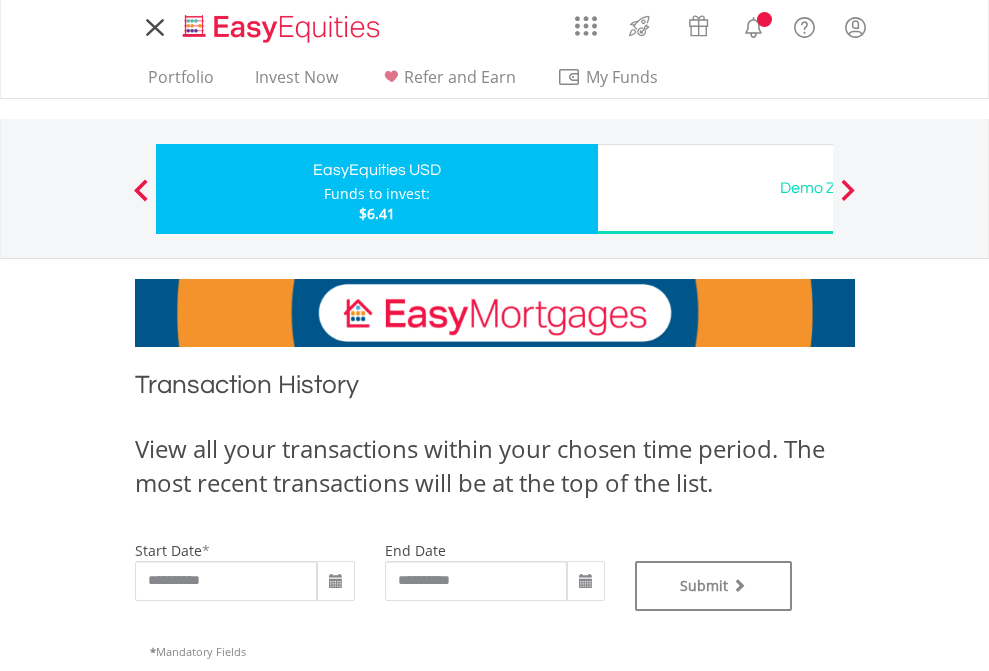 scroll, scrollTop: 0, scrollLeft: 0, axis: both 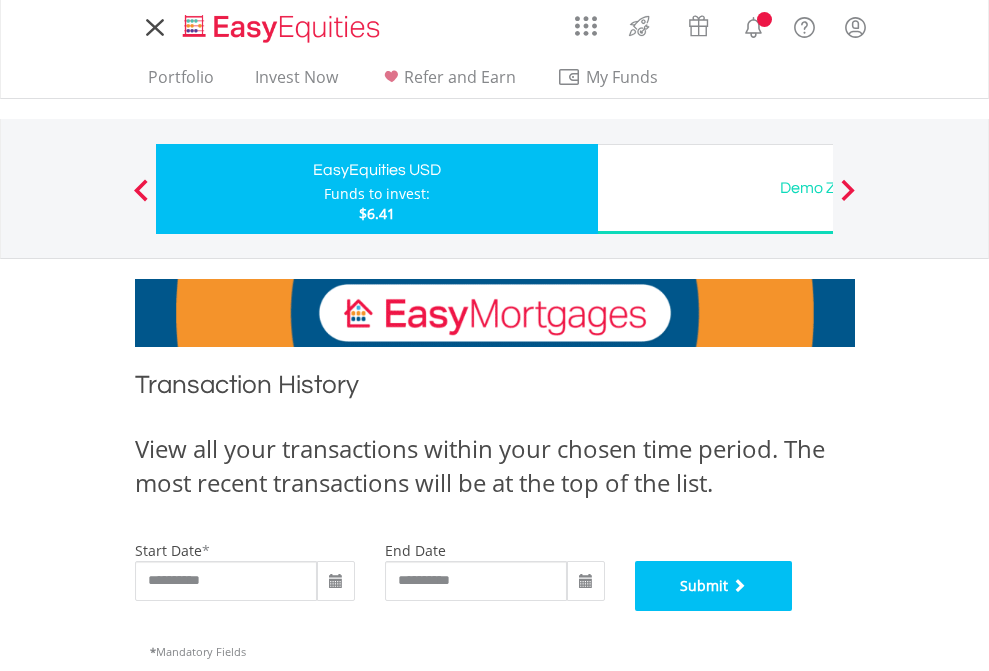 click on "Submit" at bounding box center (714, 586) 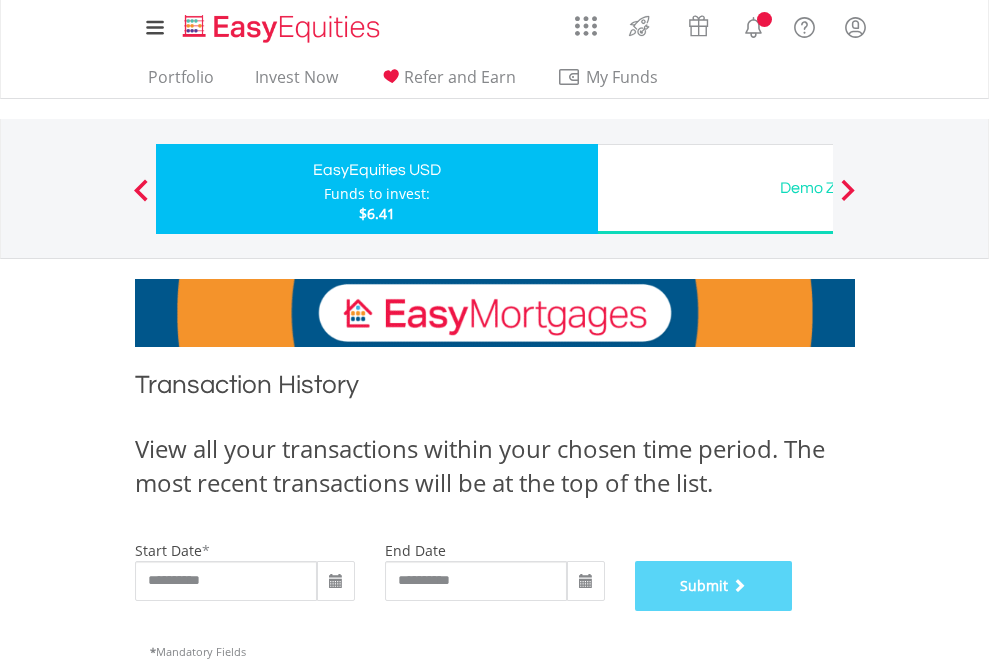 scroll, scrollTop: 811, scrollLeft: 0, axis: vertical 